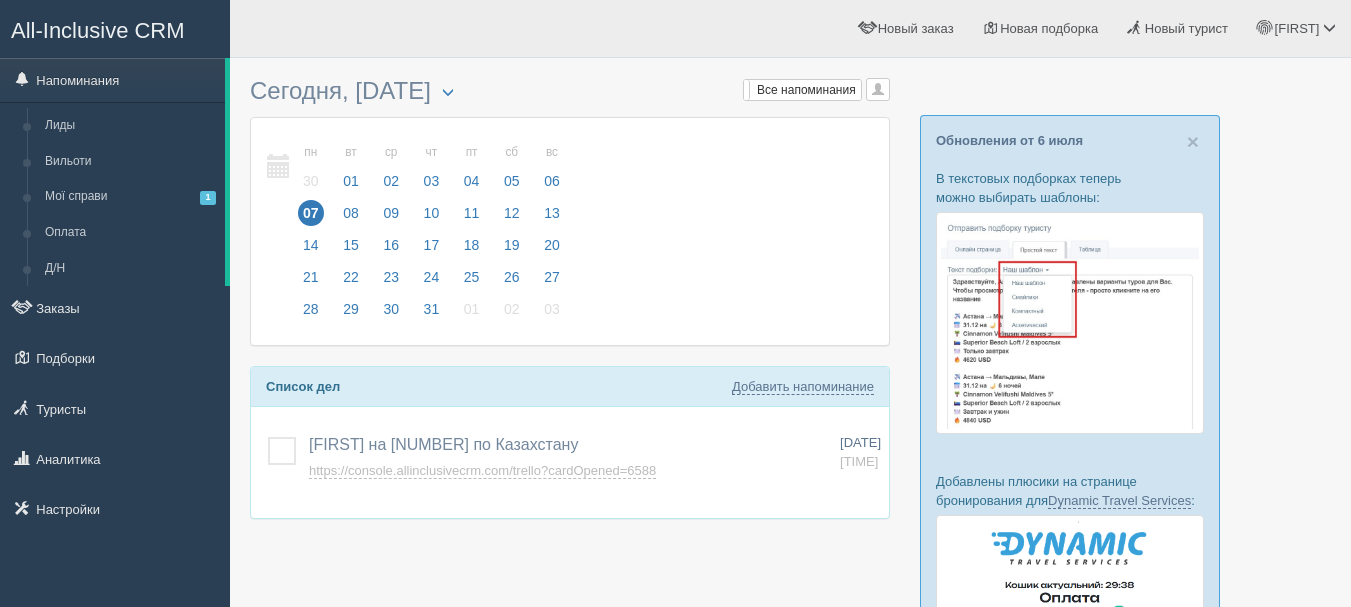 scroll, scrollTop: 0, scrollLeft: 0, axis: both 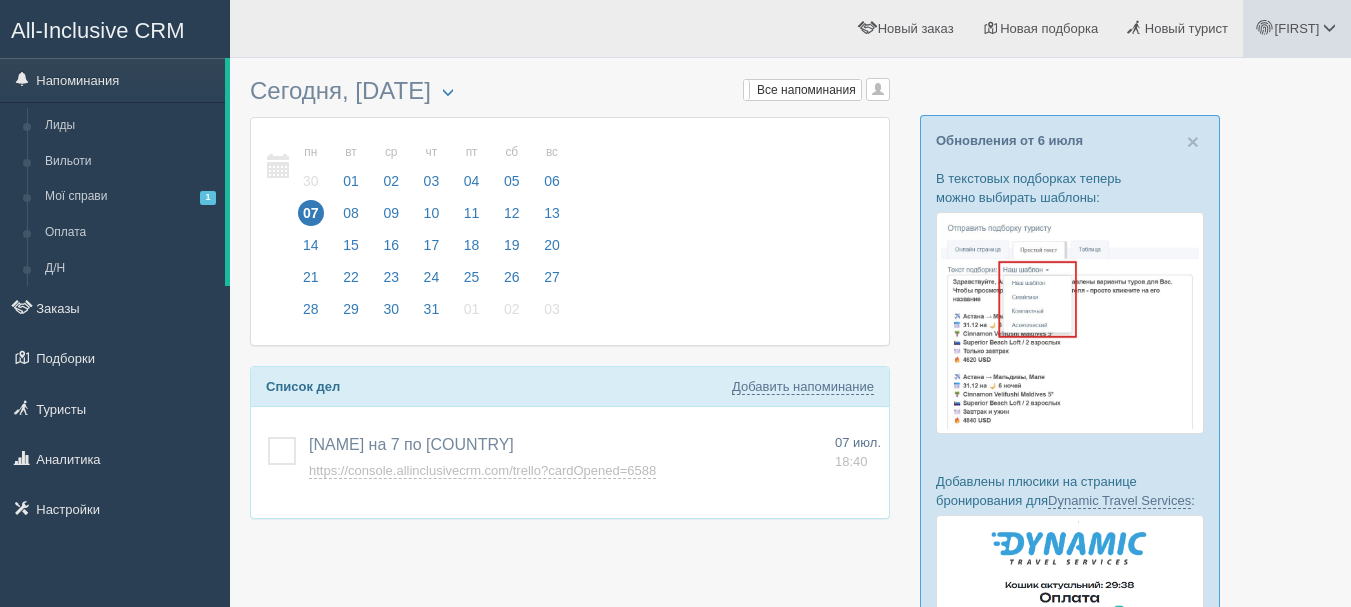 click on "[FIRST]" at bounding box center [1297, 28] 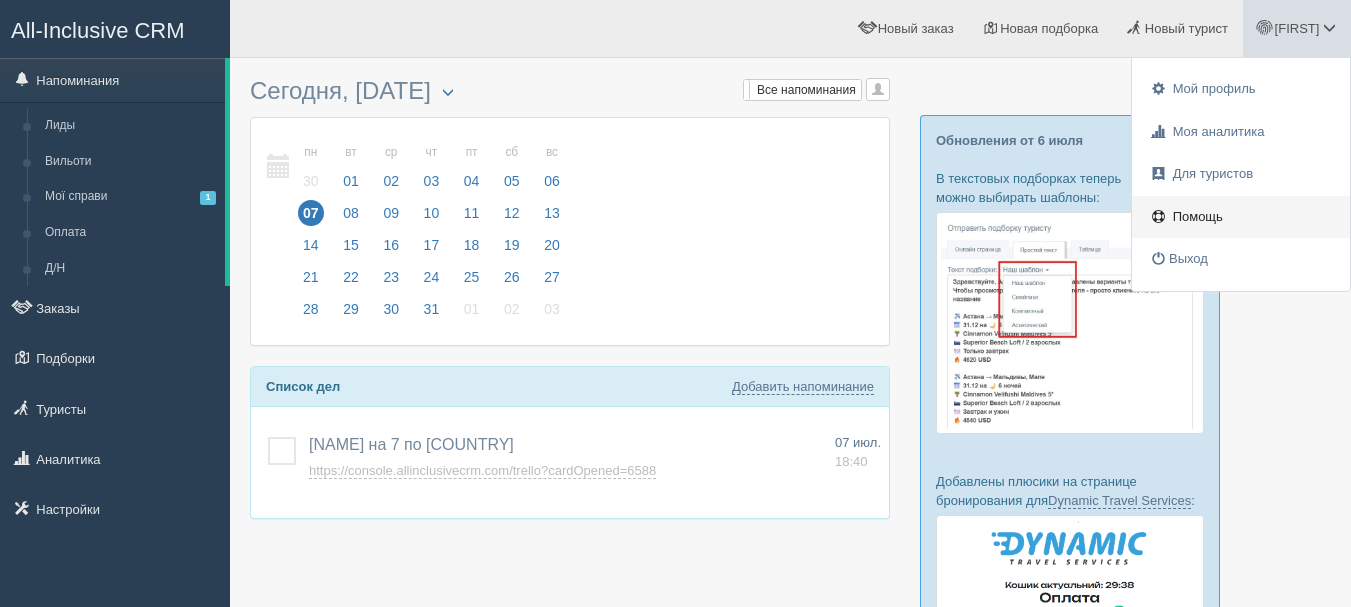click on "Помощь" at bounding box center (1241, 217) 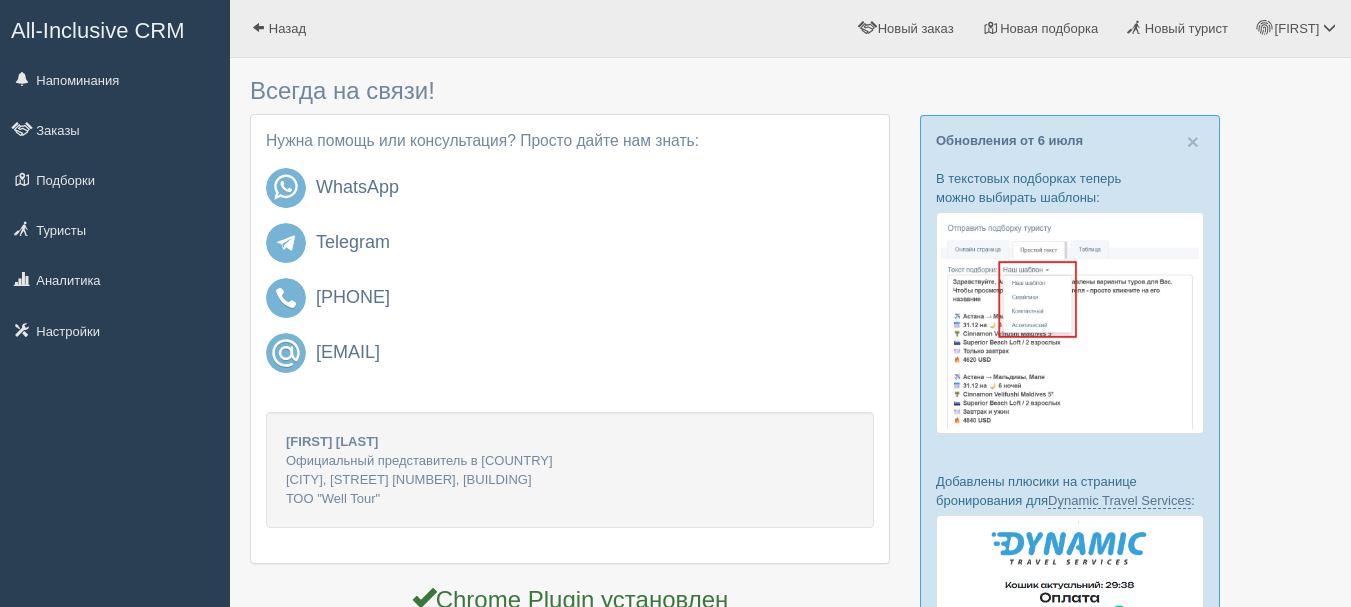 scroll, scrollTop: 0, scrollLeft: 0, axis: both 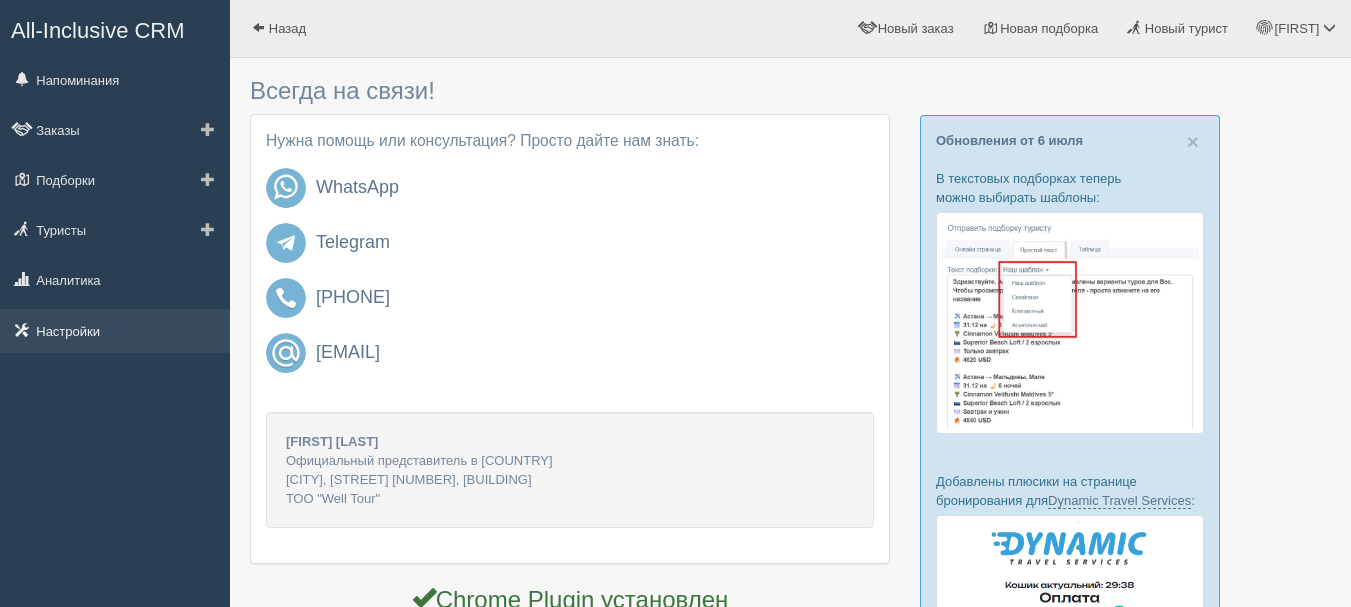 click on "Настройки" at bounding box center [115, 331] 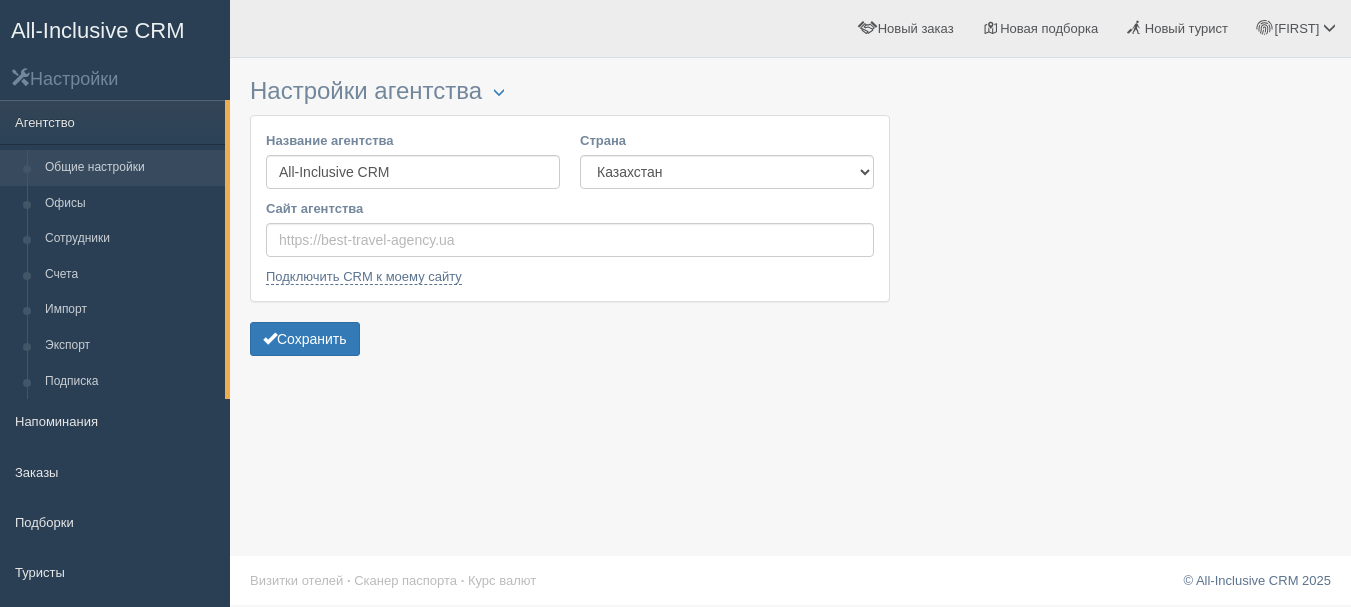 scroll, scrollTop: 0, scrollLeft: 0, axis: both 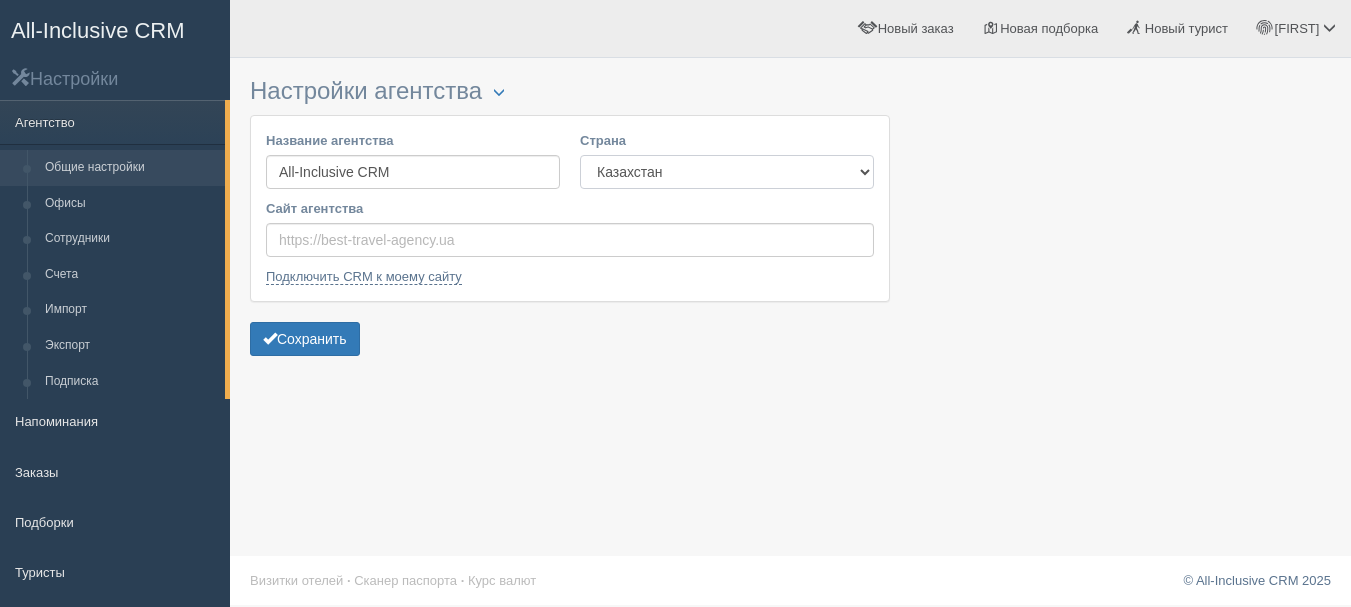 click on "Казахстан
Кыргызстан
Латвия
Литва
Молдова
Польша
Узбекистан
Украина
Чехия
Эстония" at bounding box center (727, 172) 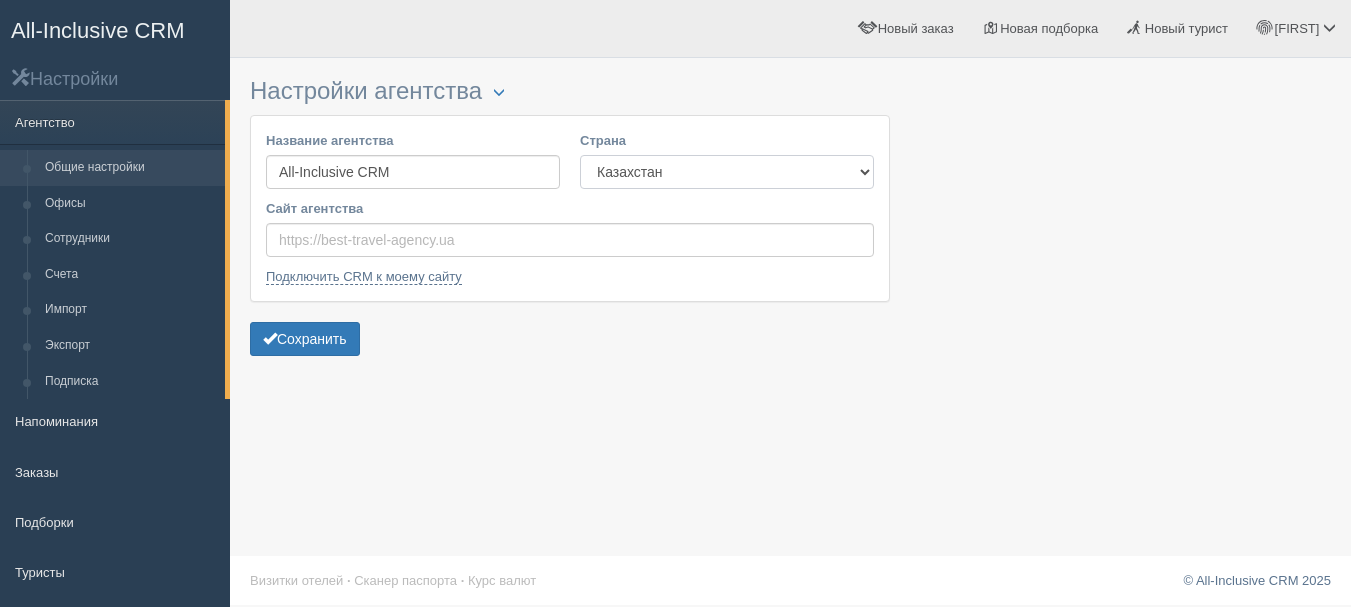 select on "MD" 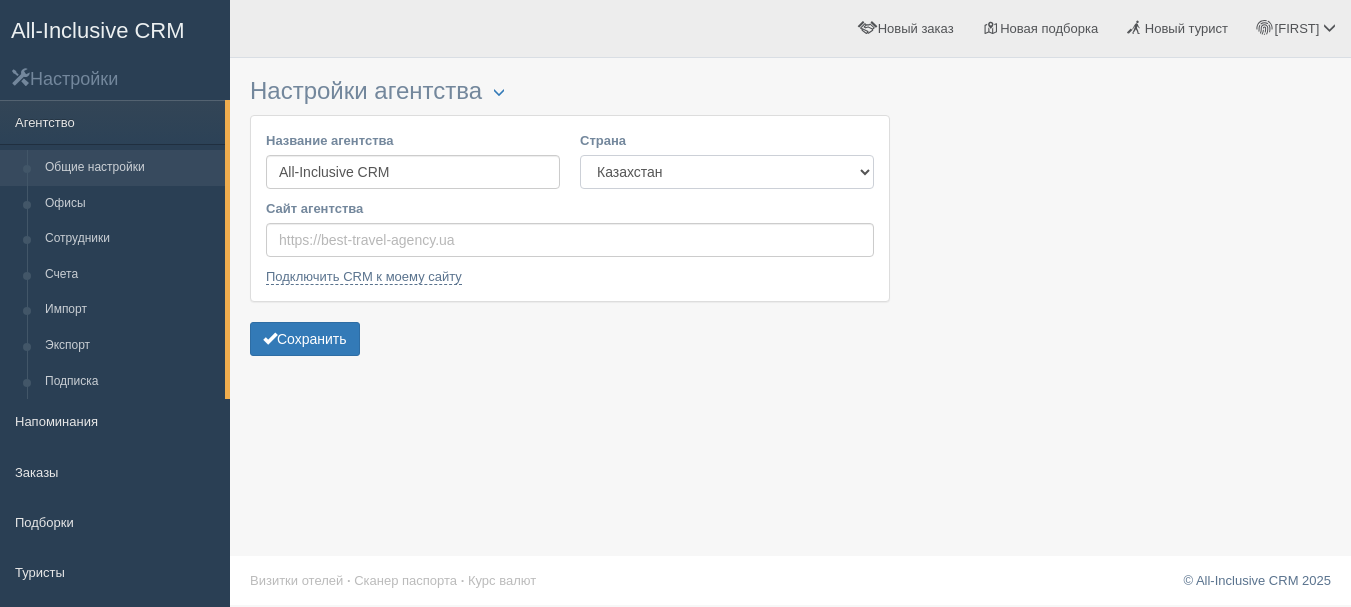 click on "Казахстан
Кыргызстан
Латвия
Литва
Молдова
Польша
Узбекистан
Украина
Чехия
Эстония" at bounding box center [727, 172] 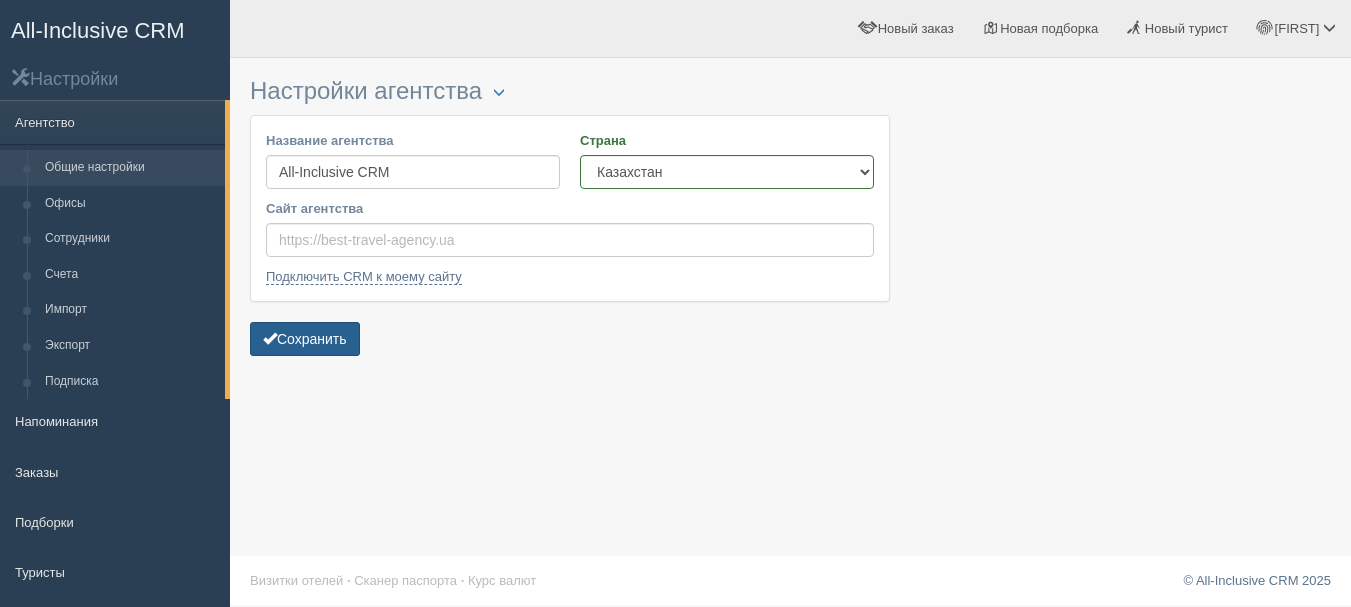 click on "Сохранить" at bounding box center [305, 339] 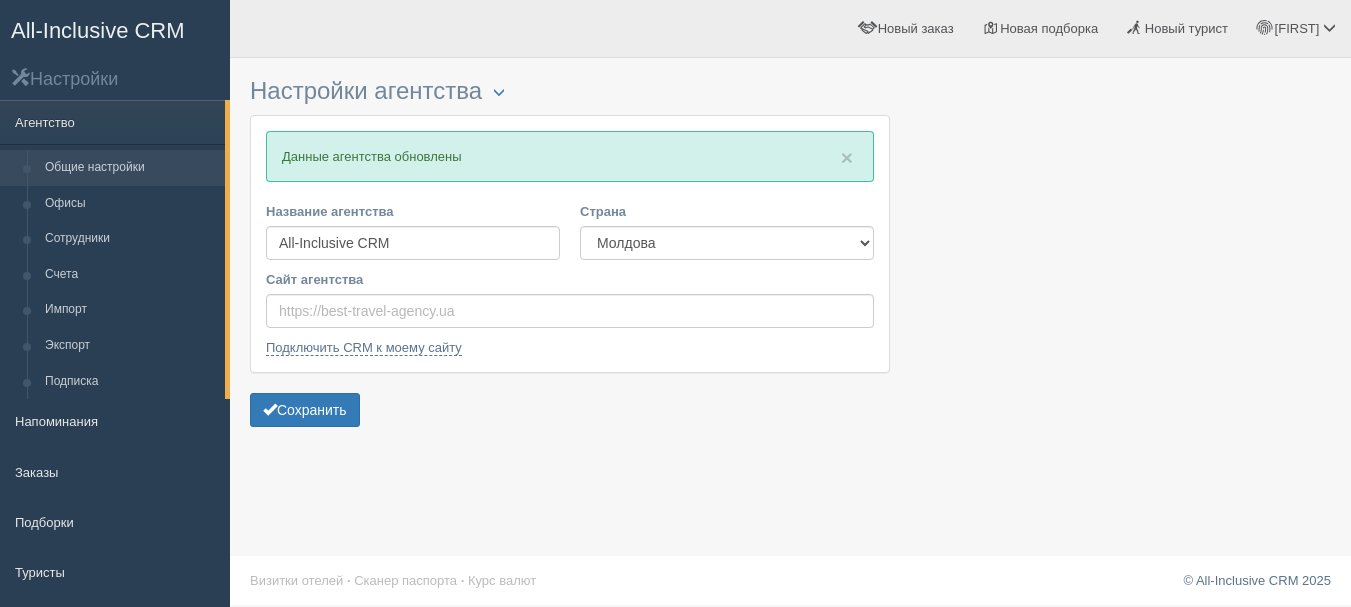 scroll, scrollTop: 0, scrollLeft: 0, axis: both 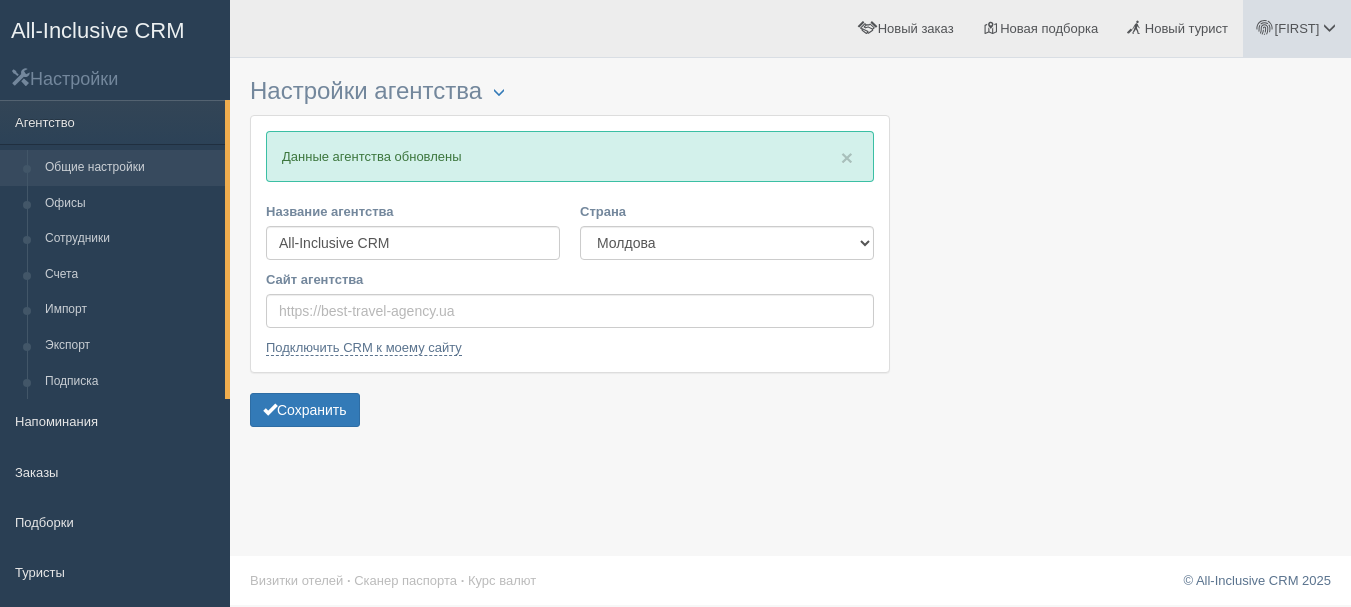 click on "[FIRST]" at bounding box center (1297, 28) 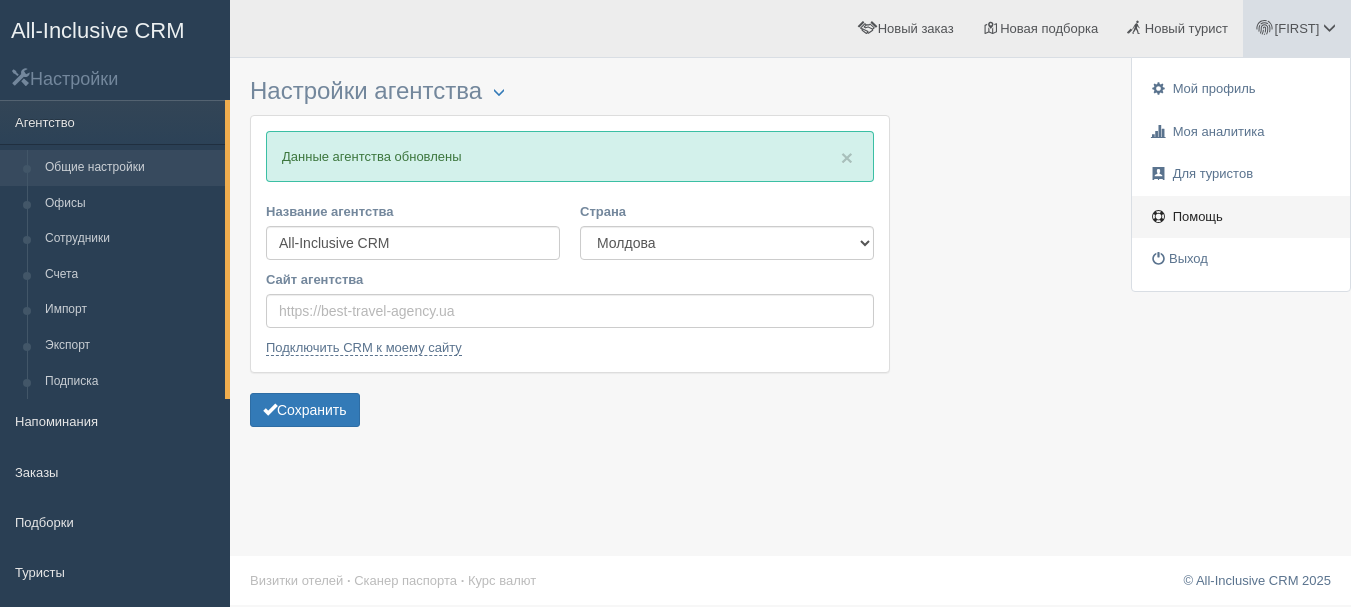 click on "Помощь" at bounding box center [1241, 217] 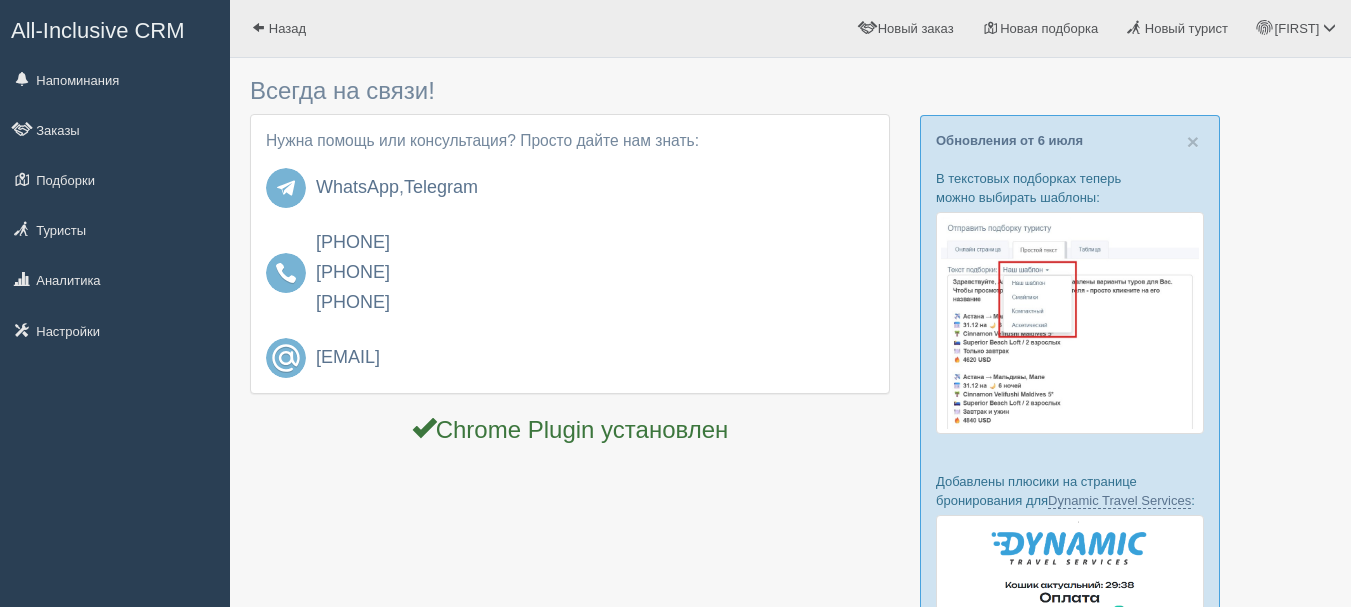 scroll, scrollTop: 0, scrollLeft: 0, axis: both 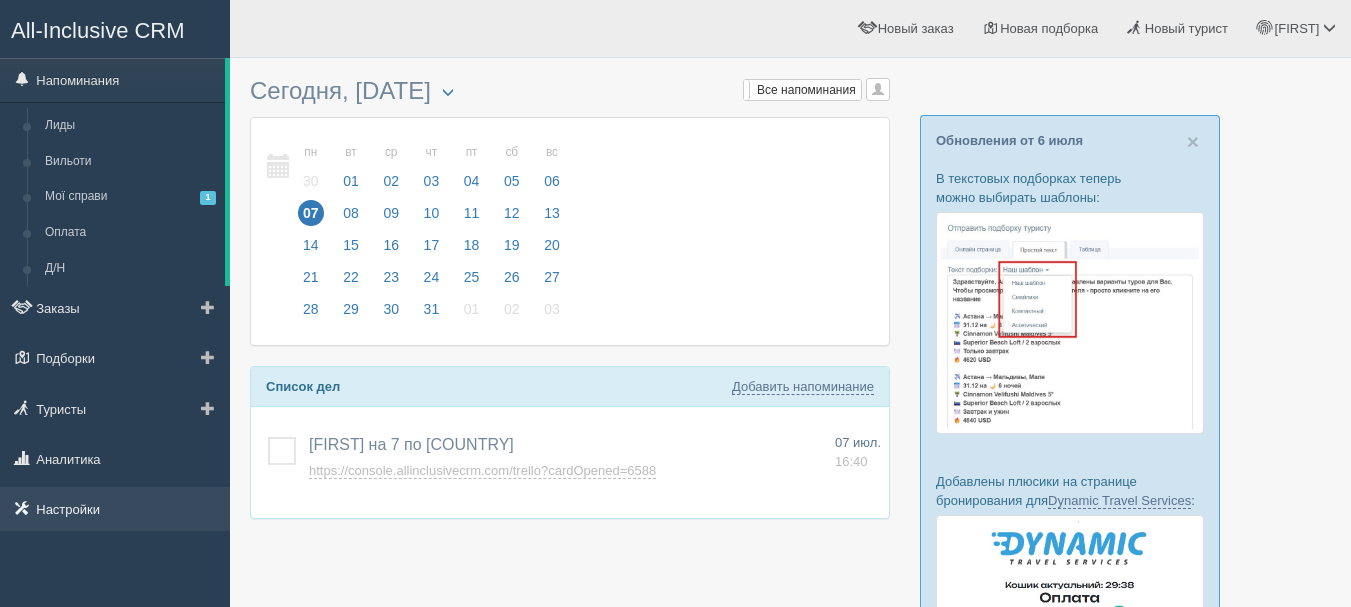 click on "Настройки" at bounding box center (115, 509) 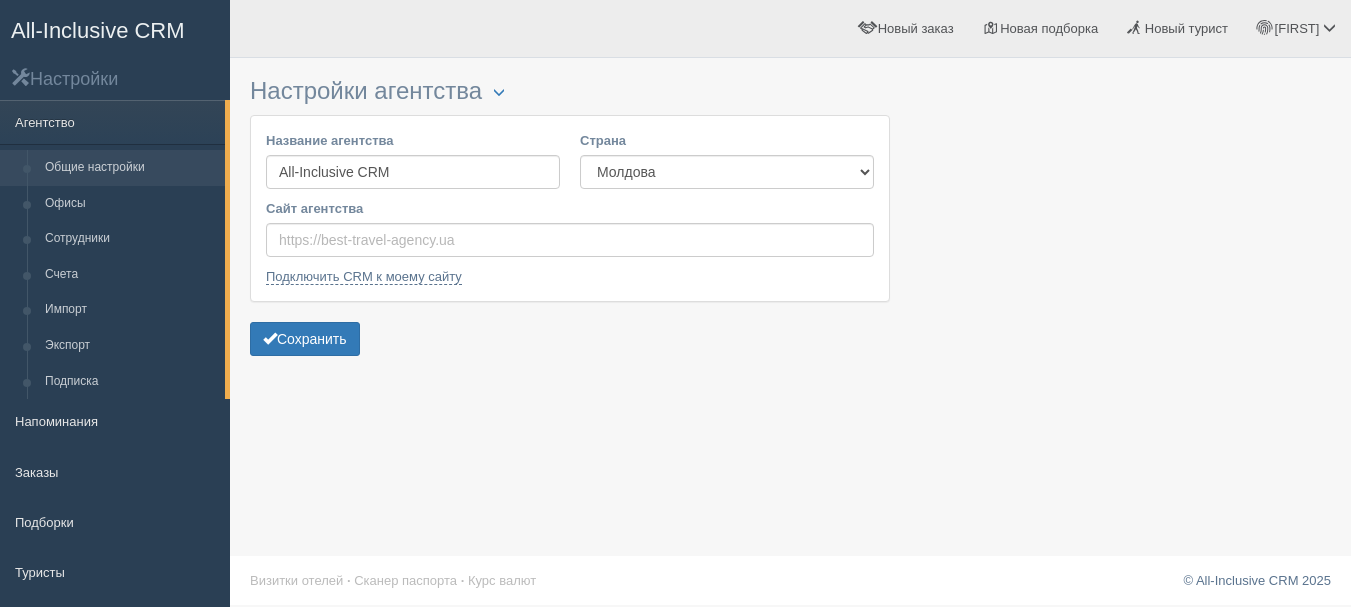 scroll, scrollTop: 0, scrollLeft: 0, axis: both 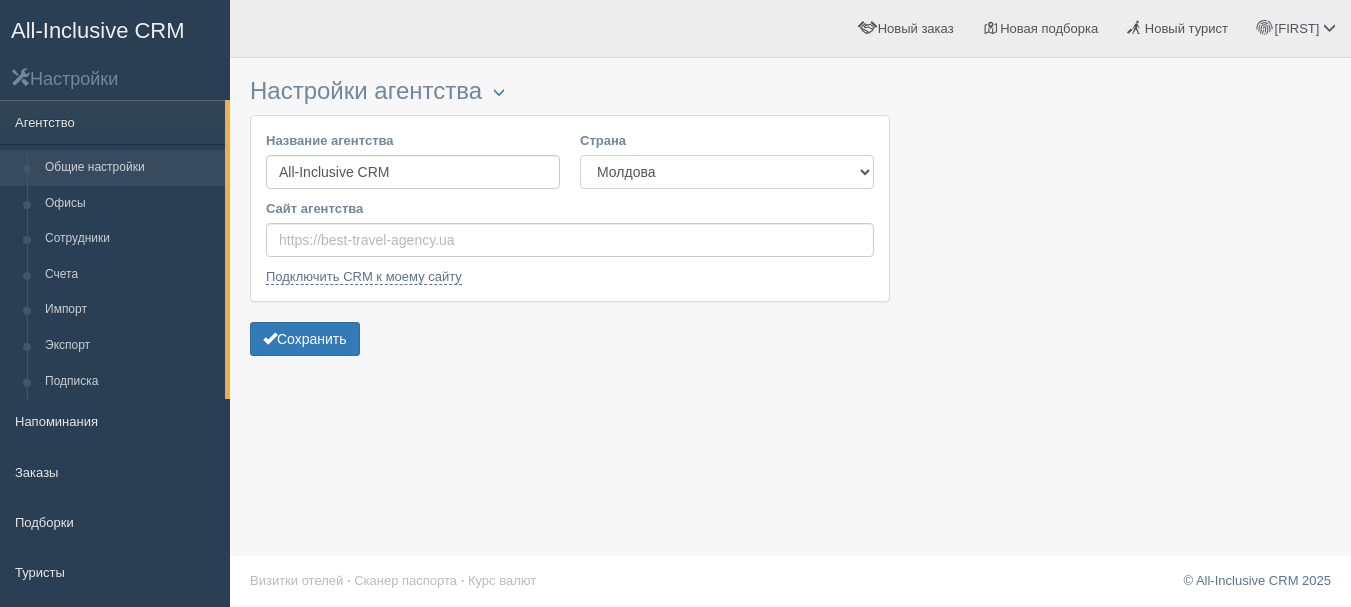 drag, startPoint x: 774, startPoint y: 169, endPoint x: 755, endPoint y: 188, distance: 26.870058 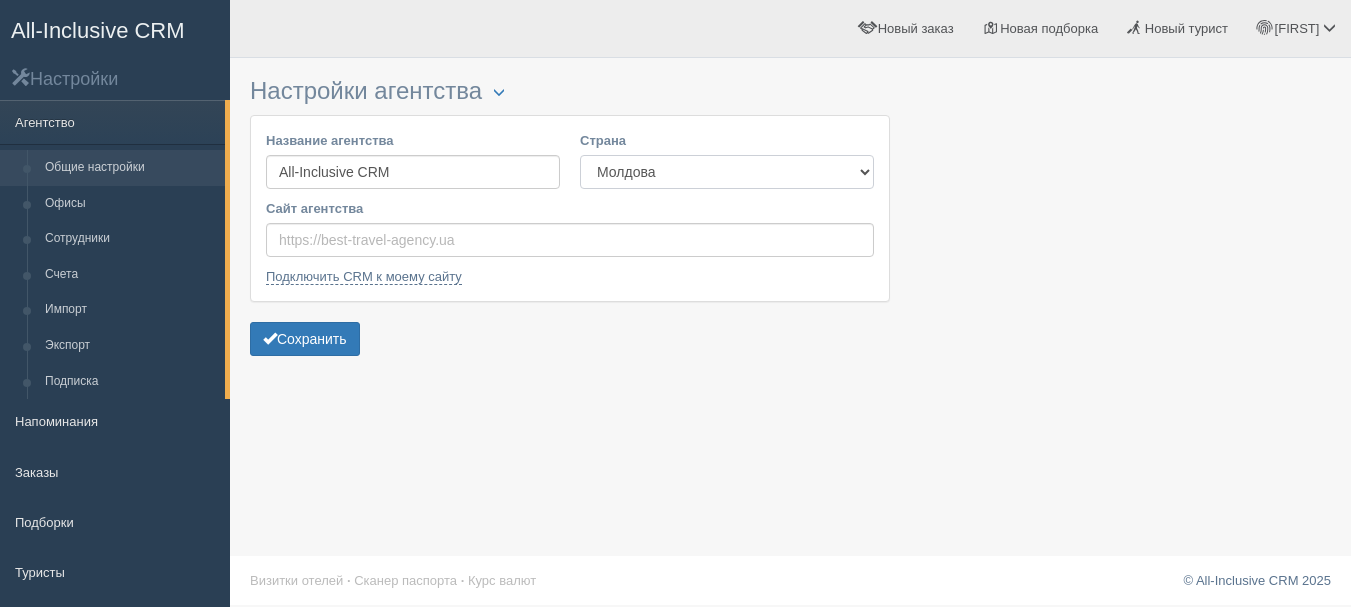 click on "[COUNTRY]
[COUNTRY]
[COUNTRY]
[COUNTRY]
[COUNTRY]
[COUNTRY]
[COUNTRY]
[COUNTRY]
[COUNTRY]
[COUNTRY]" at bounding box center [727, 172] 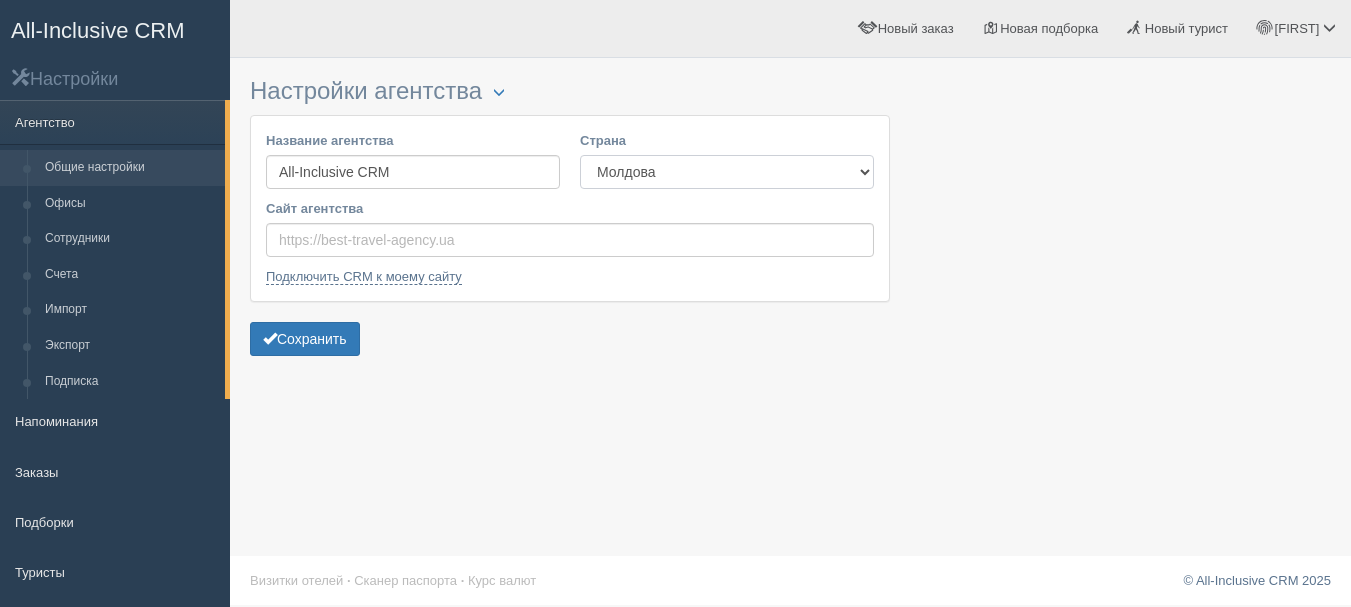 select on "UA" 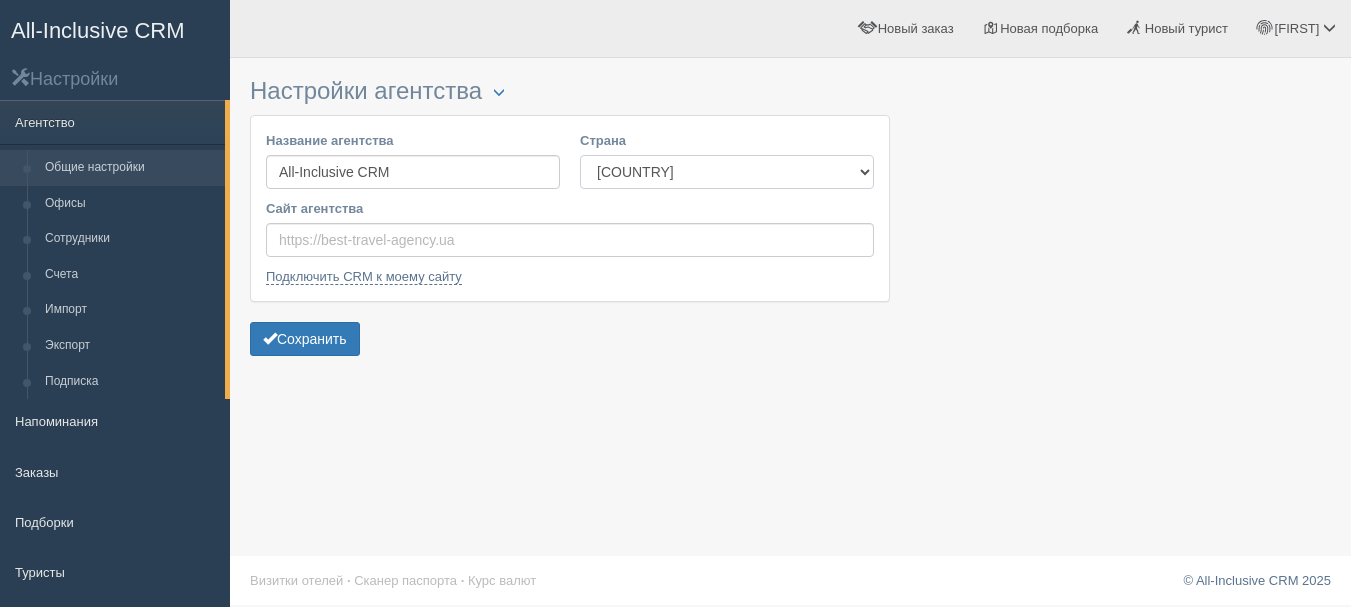 click on "[COUNTRY]
[COUNTRY]
[COUNTRY]
[COUNTRY]
[COUNTRY]
[COUNTRY]
[COUNTRY]
[COUNTRY]
[COUNTRY]
[COUNTRY]" at bounding box center [727, 172] 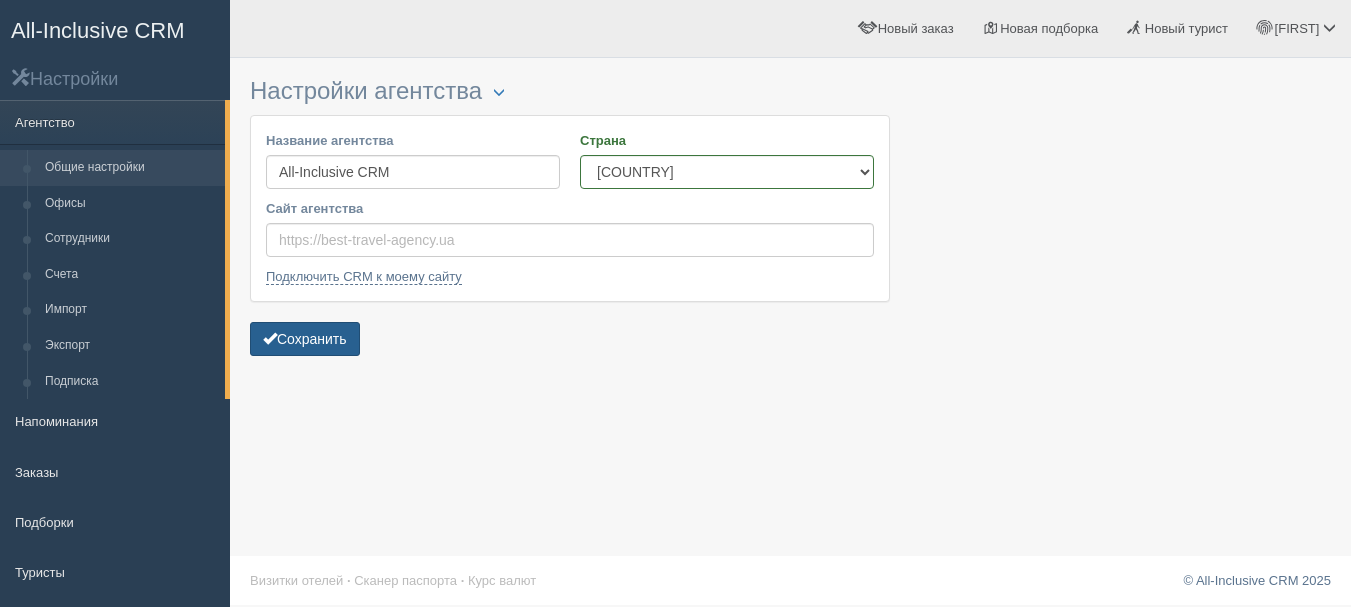 click on "Сохранить" at bounding box center [305, 339] 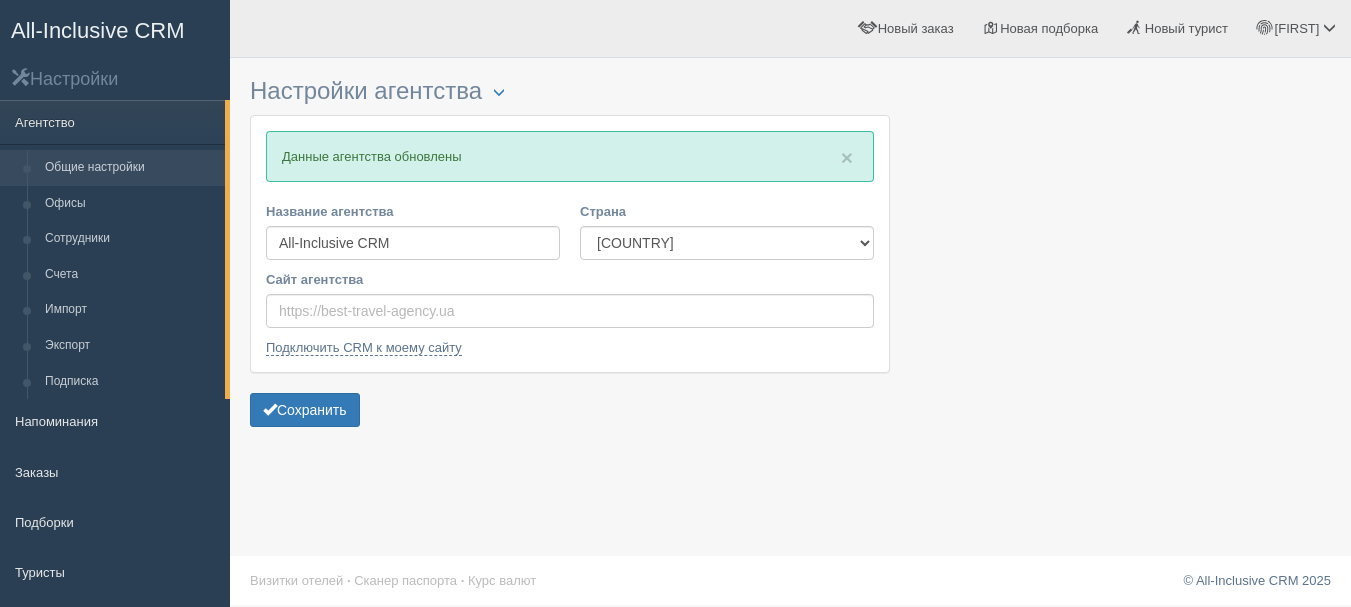 scroll, scrollTop: 0, scrollLeft: 0, axis: both 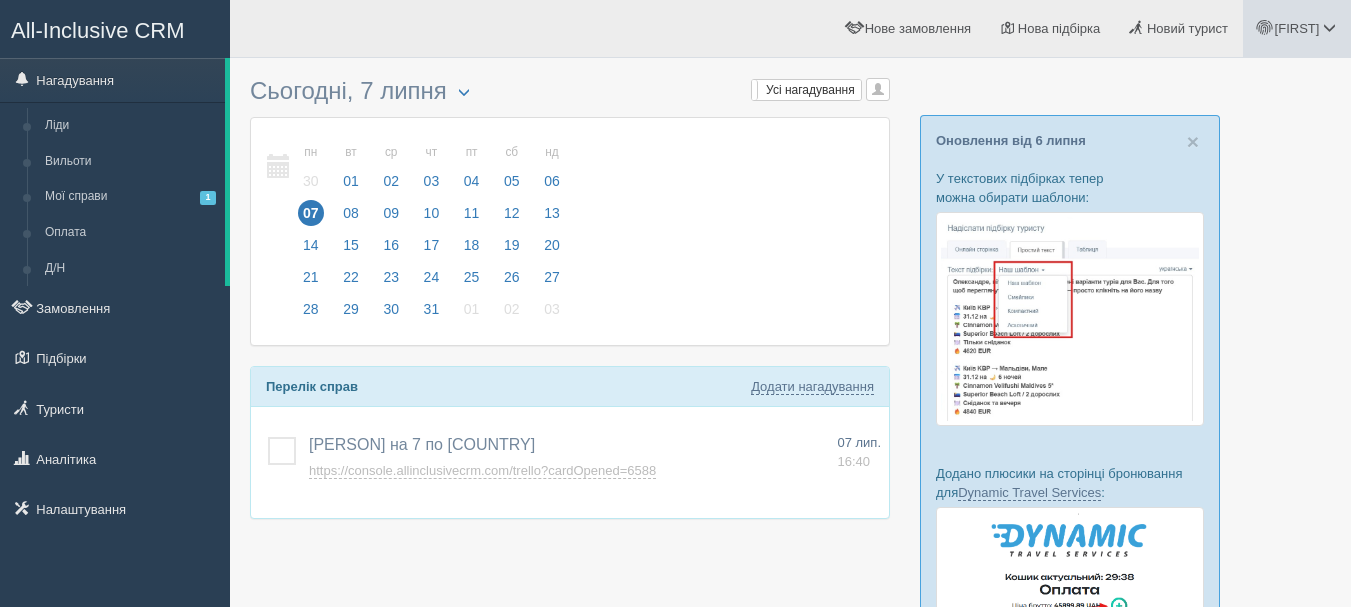 click on "[FIRST]" at bounding box center [1297, 28] 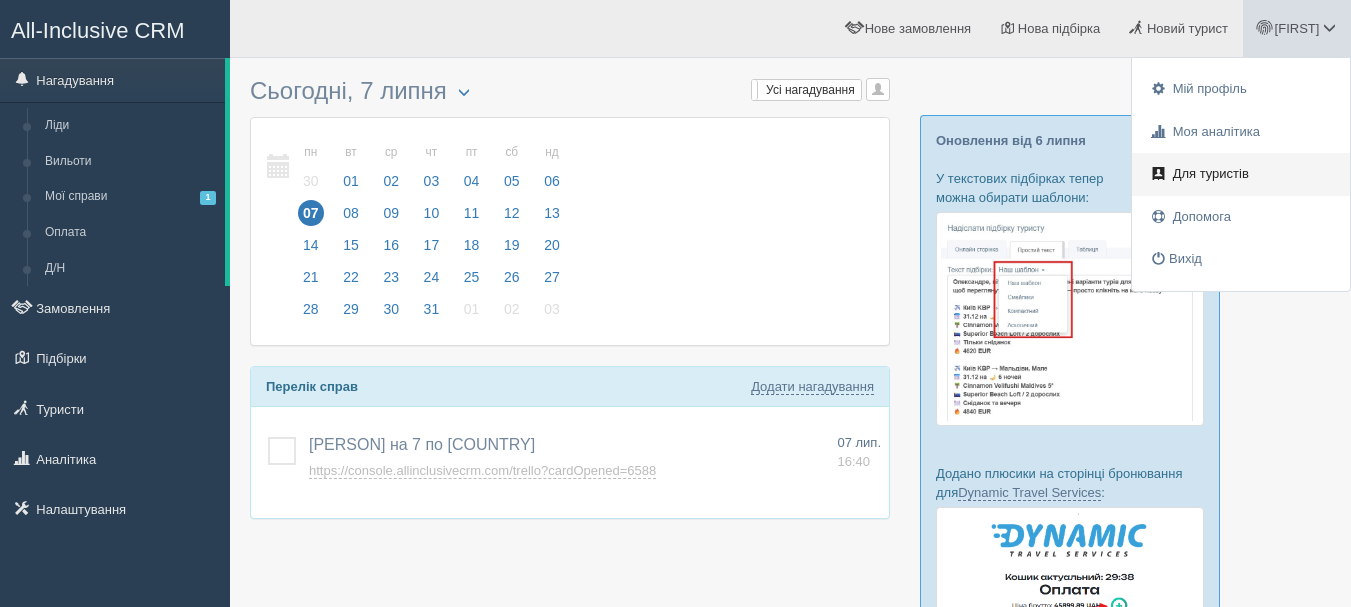 click on "Для туристів" at bounding box center [1241, 174] 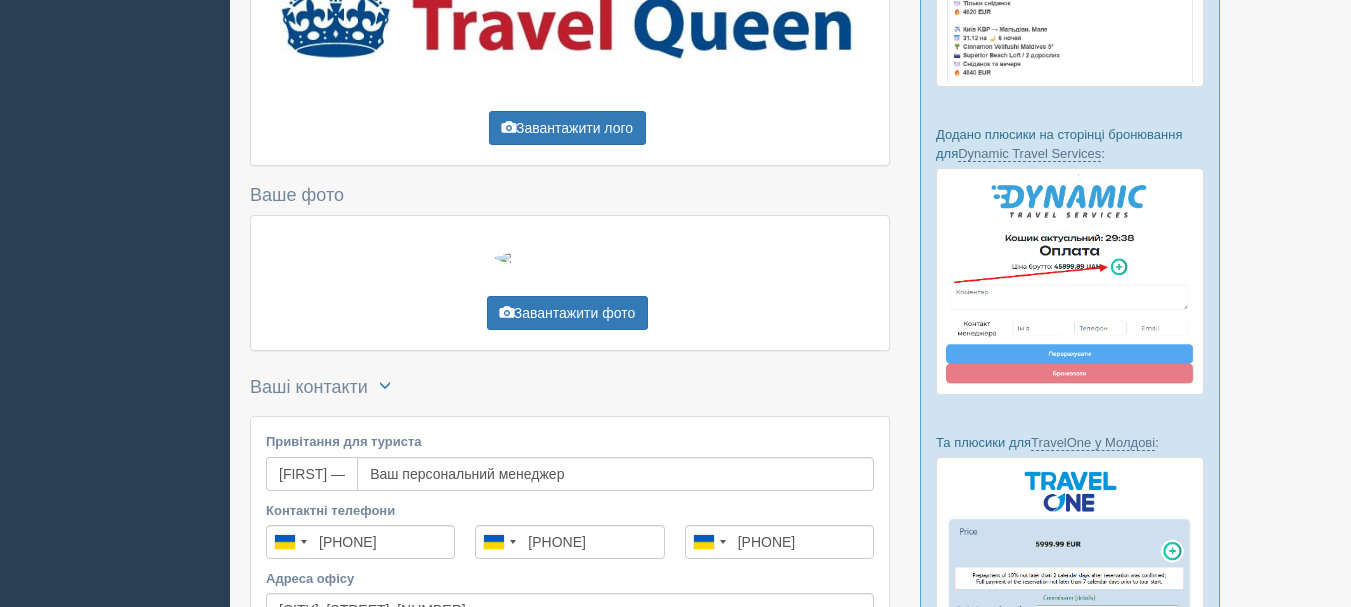 scroll, scrollTop: 400, scrollLeft: 0, axis: vertical 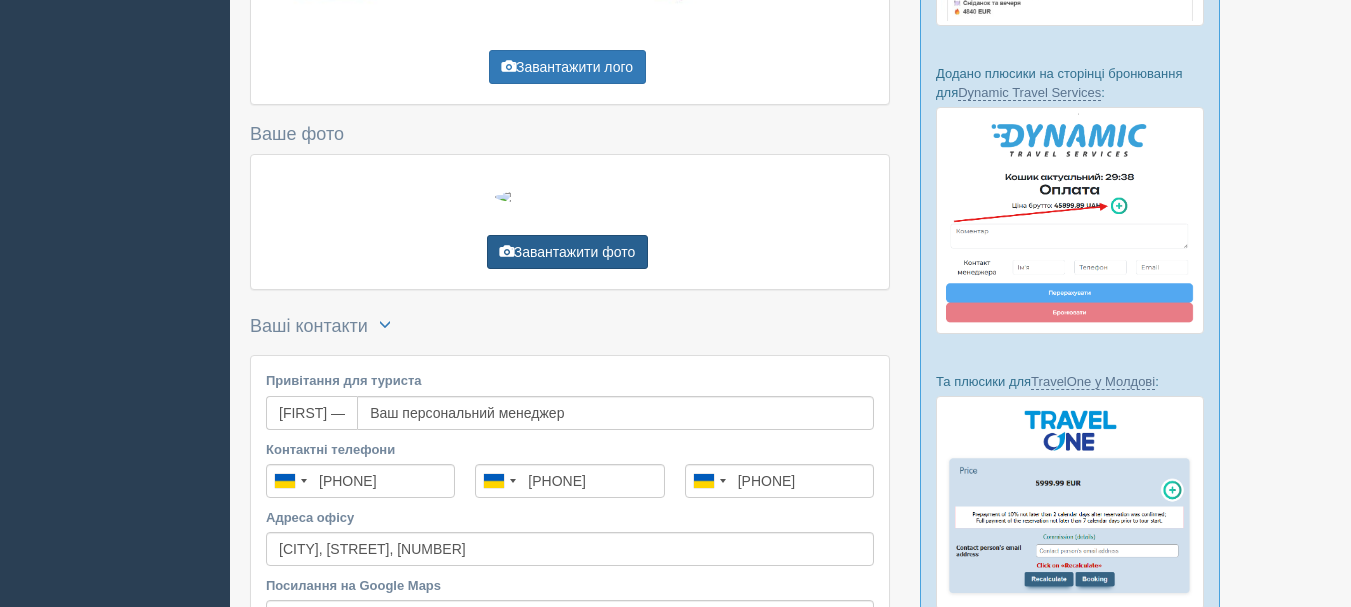 click on "Завантажити фото" at bounding box center (567, 252) 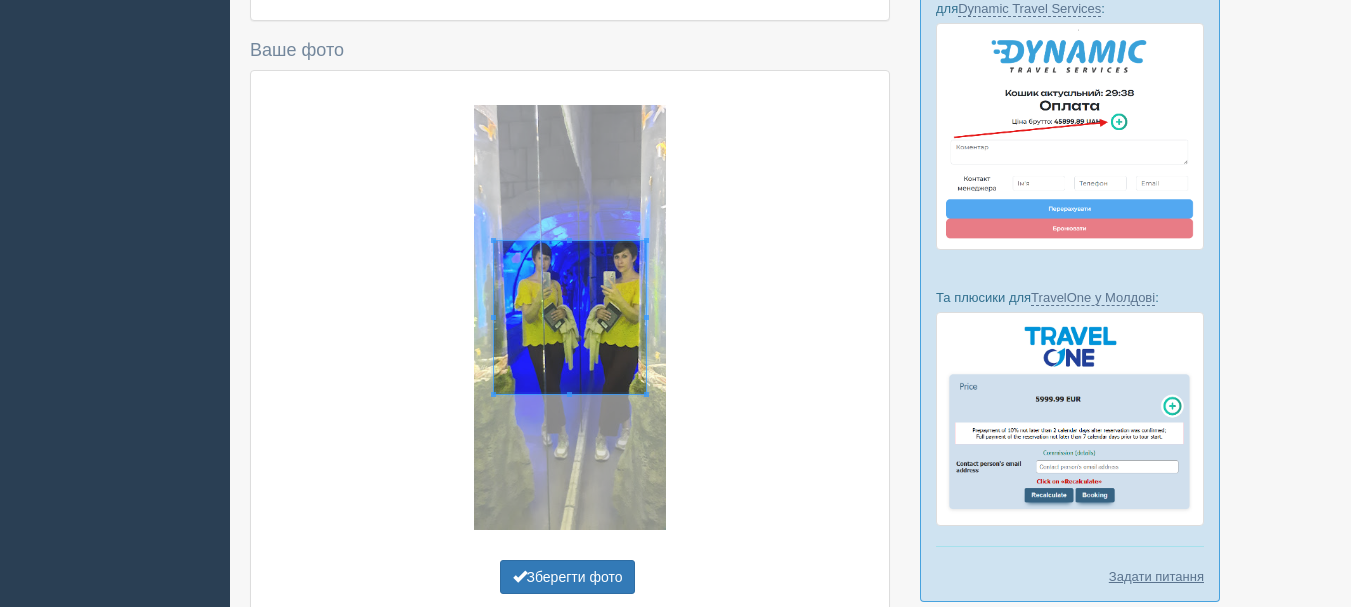 scroll, scrollTop: 554, scrollLeft: 0, axis: vertical 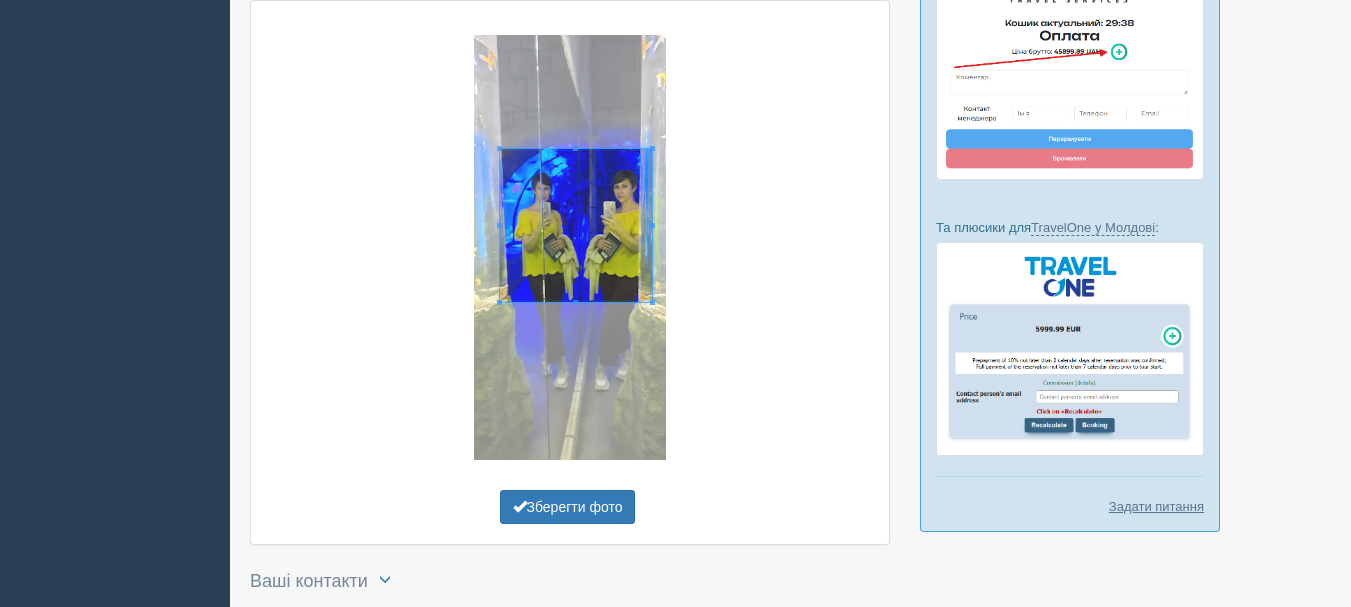 click at bounding box center [576, 225] 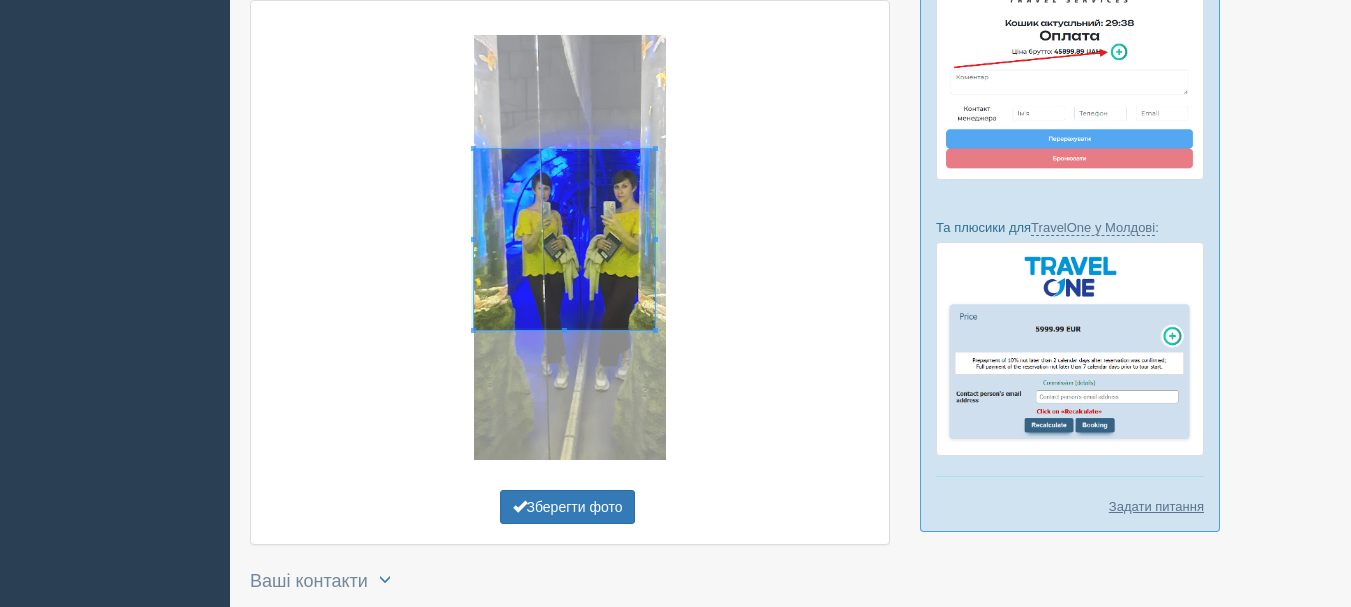click at bounding box center [570, 247] 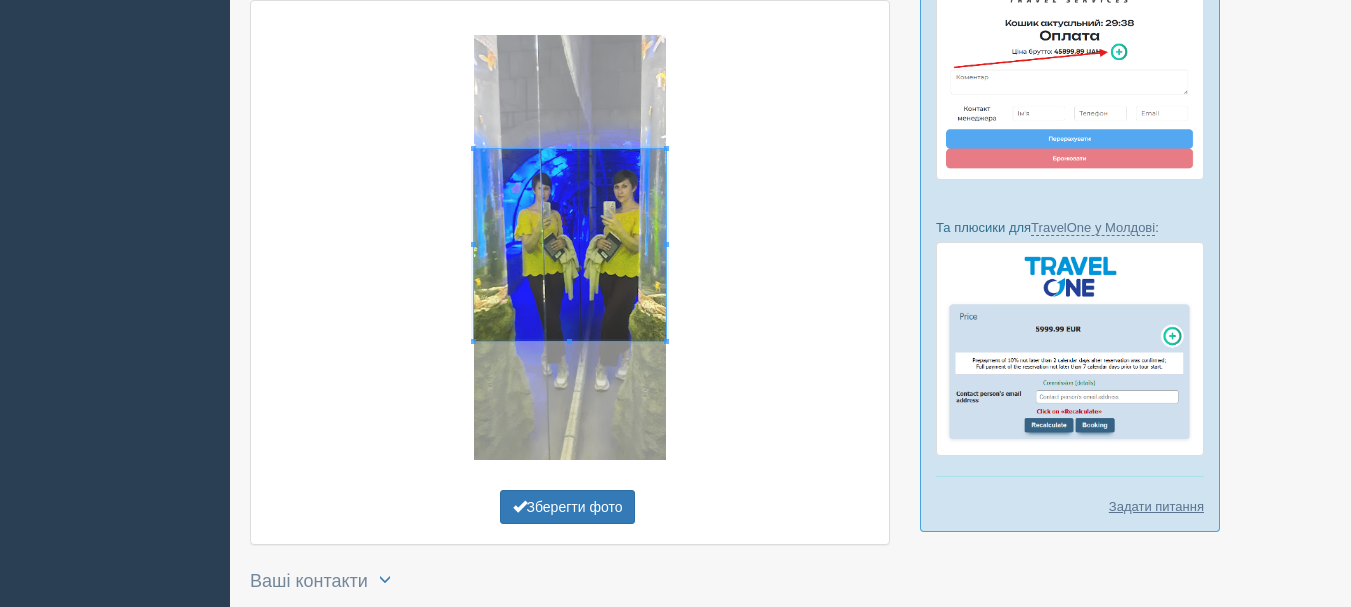 click at bounding box center [570, 247] 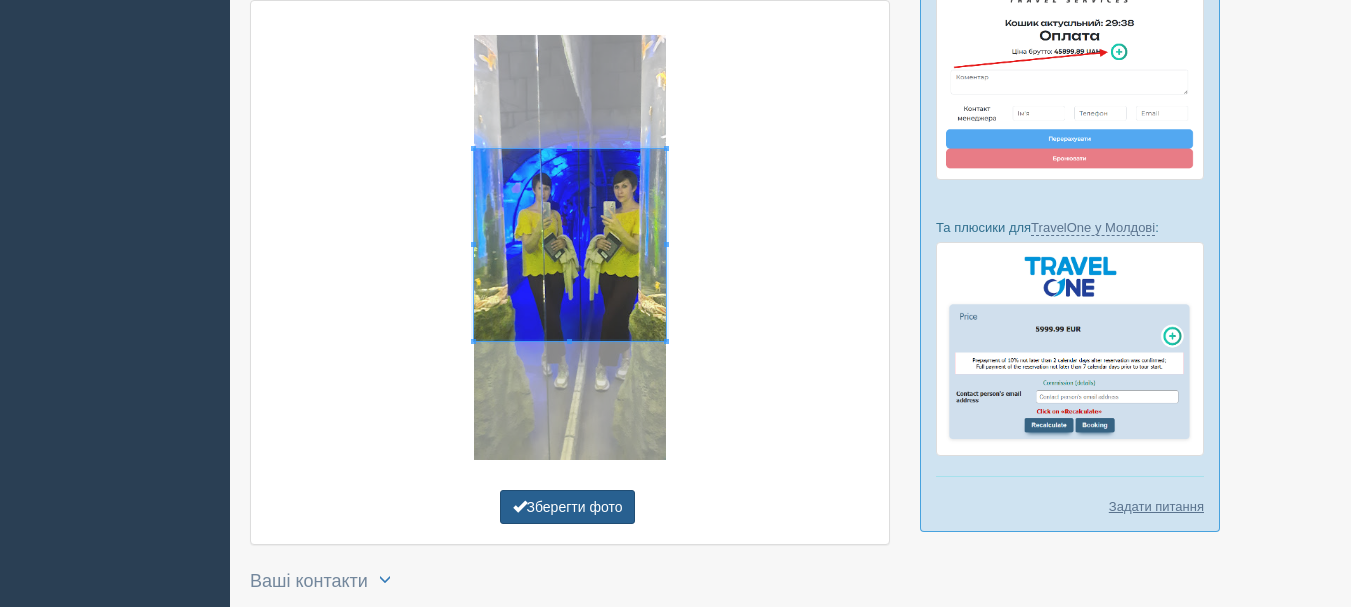 click on "Зберегти фото" at bounding box center [568, 507] 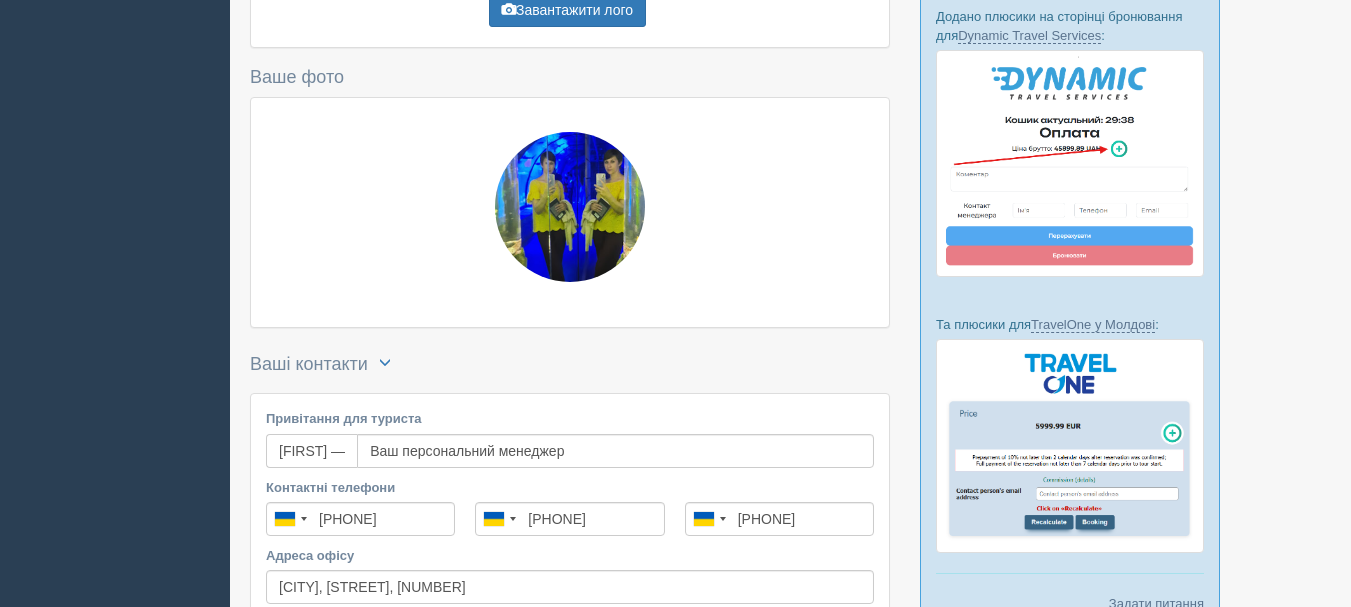 scroll, scrollTop: 354, scrollLeft: 0, axis: vertical 